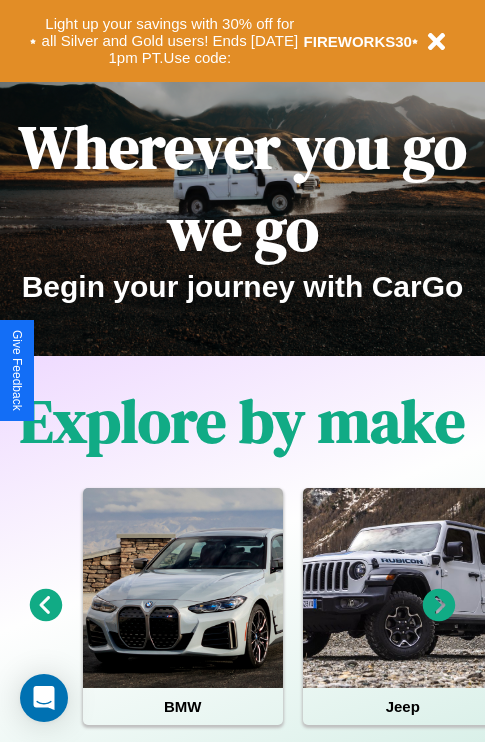 scroll, scrollTop: 0, scrollLeft: 0, axis: both 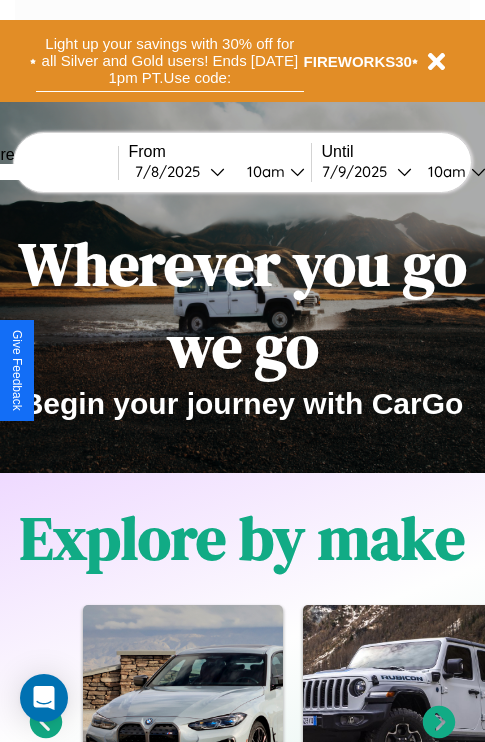 click on "Light up your savings with 30% off for all Silver and Gold users! Ends [DATE] 1pm PT.  Use code:" at bounding box center (170, 61) 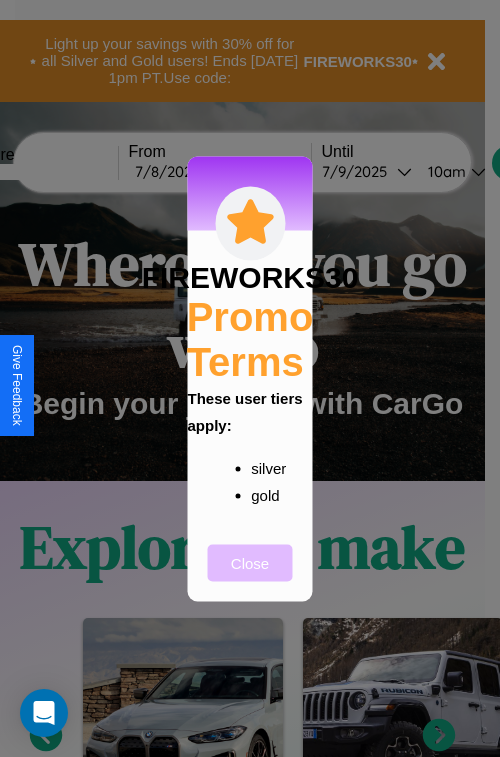 click on "Close" at bounding box center (250, 562) 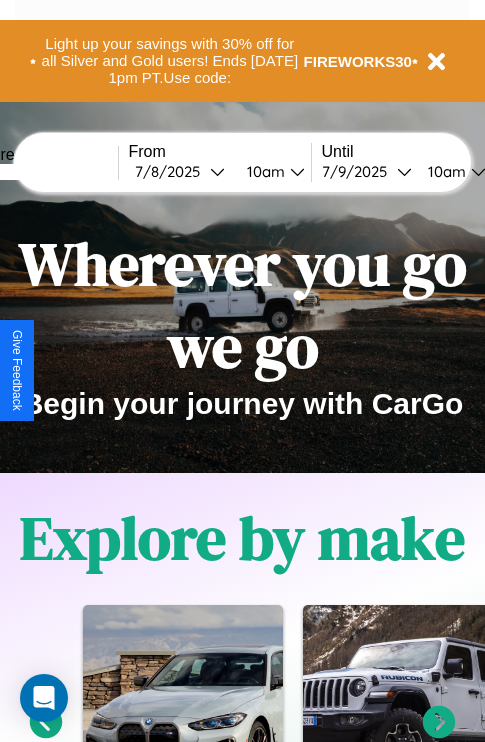 click at bounding box center [43, 172] 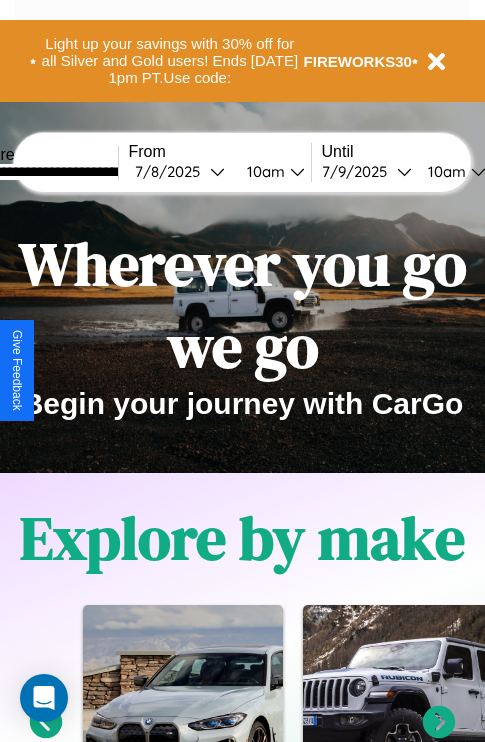 type on "**********" 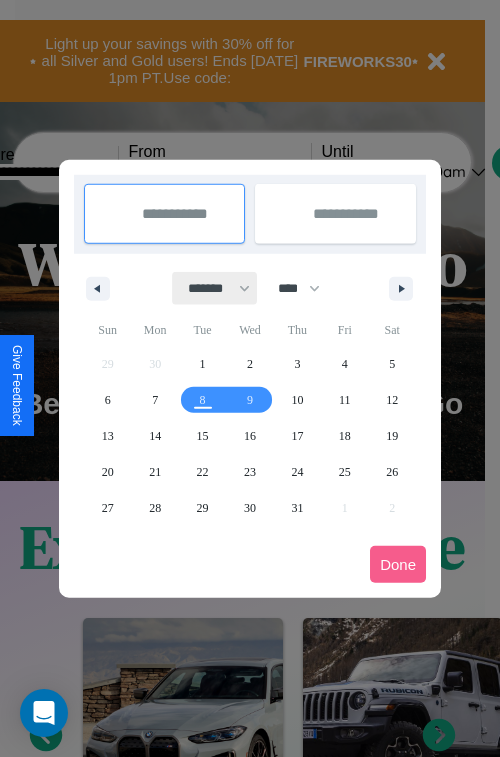 click on "******* ******** ***** ***** *** **** **** ****** ********* ******* ******** ********" at bounding box center [215, 288] 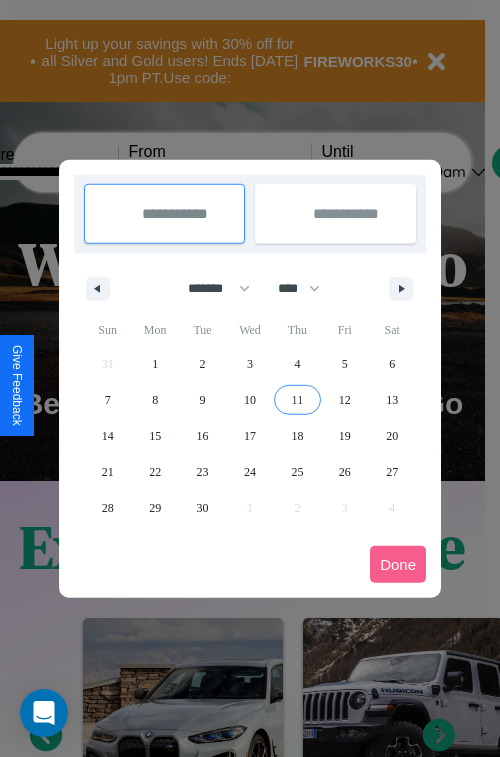 click on "11" at bounding box center [298, 400] 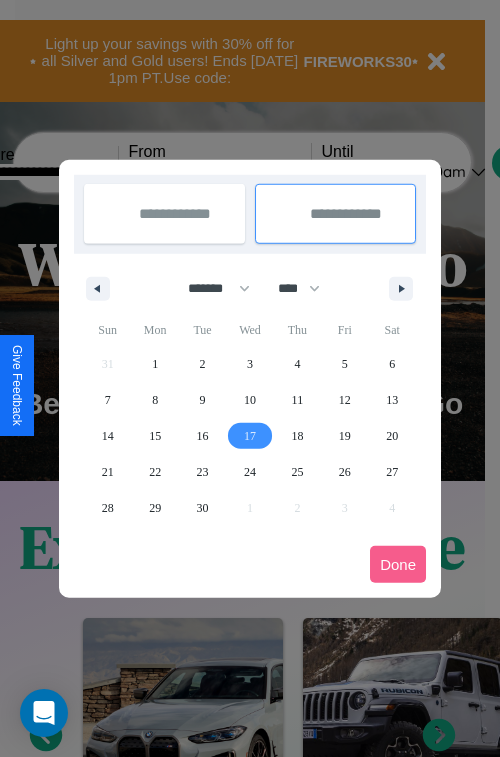 click on "17" at bounding box center [250, 436] 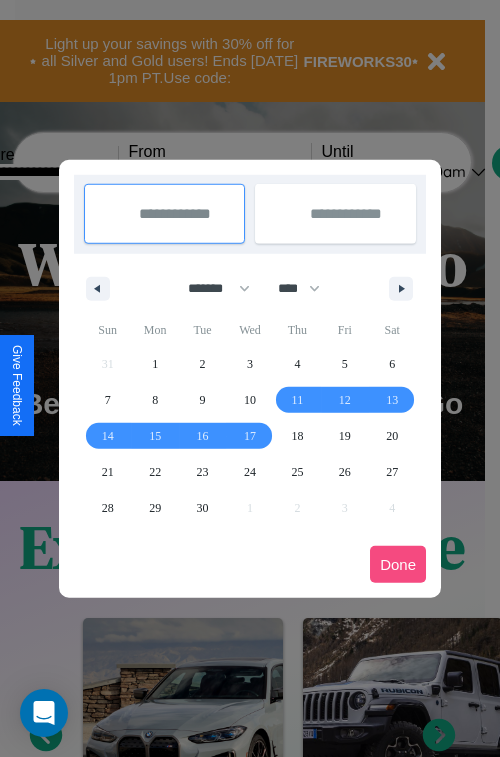 click on "Done" at bounding box center [398, 564] 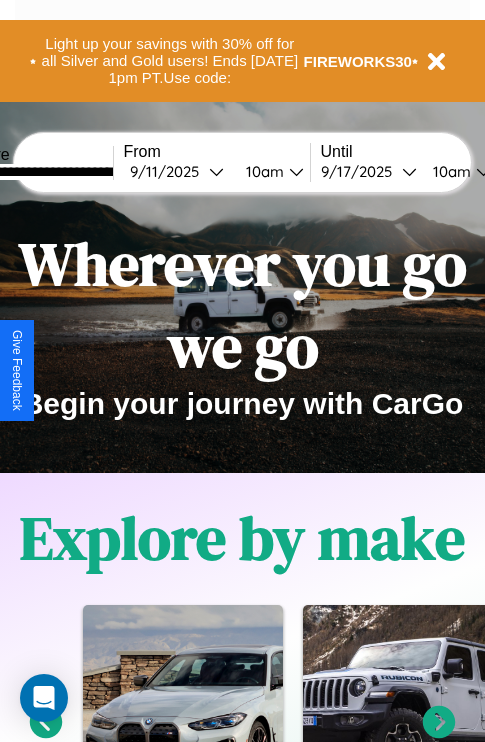 scroll, scrollTop: 0, scrollLeft: 73, axis: horizontal 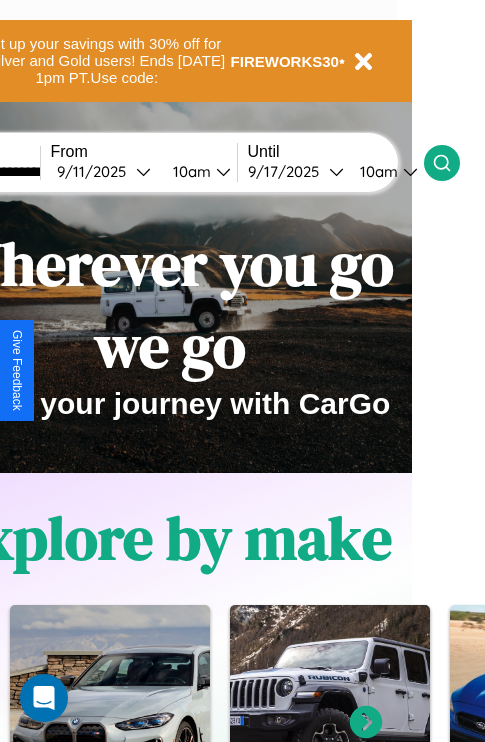click 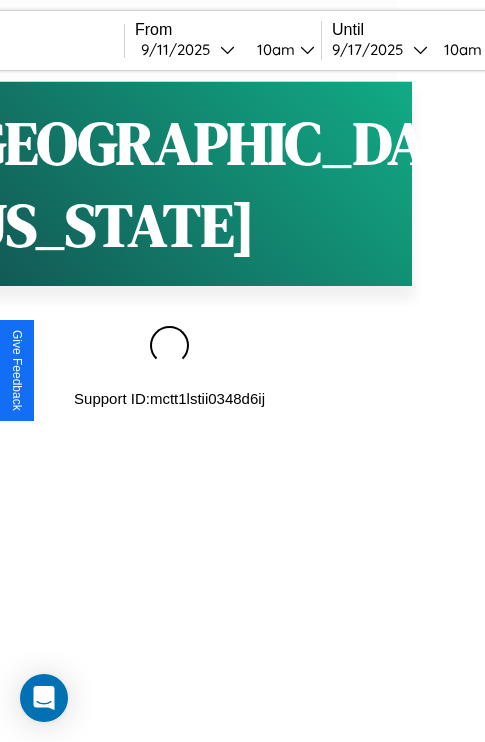 scroll, scrollTop: 0, scrollLeft: 0, axis: both 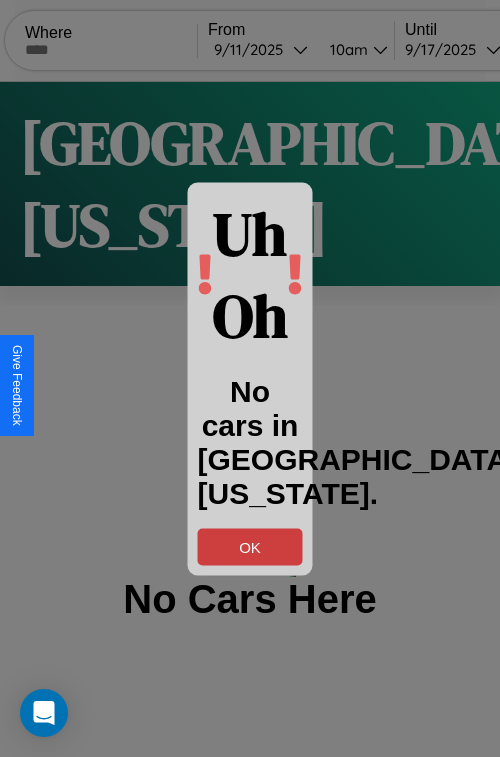 click on "OK" at bounding box center [250, 546] 